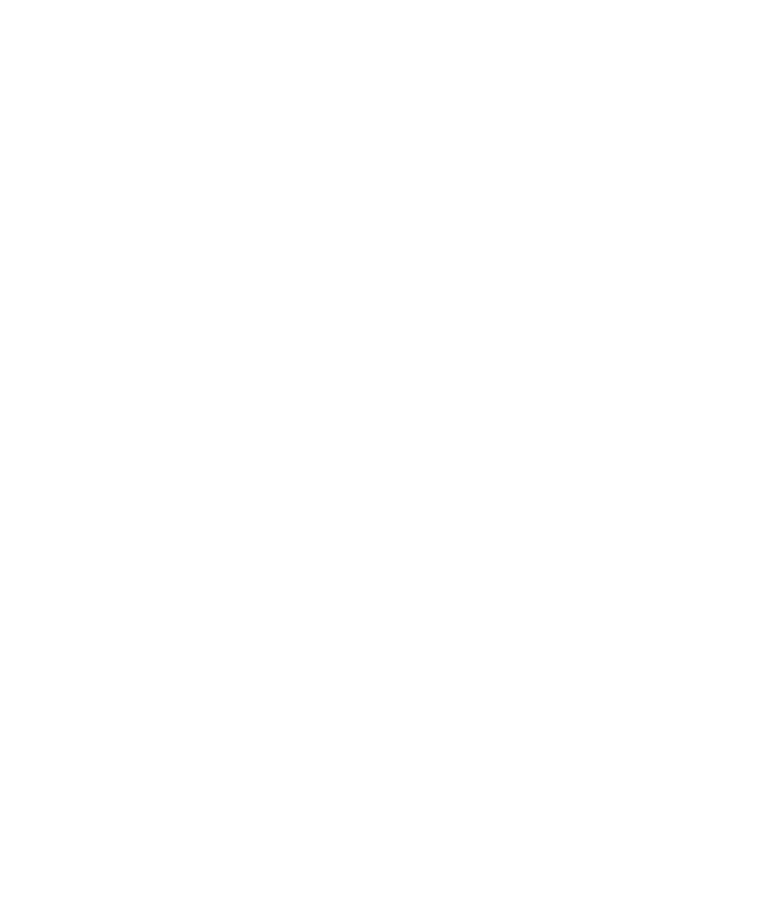 select on "*" 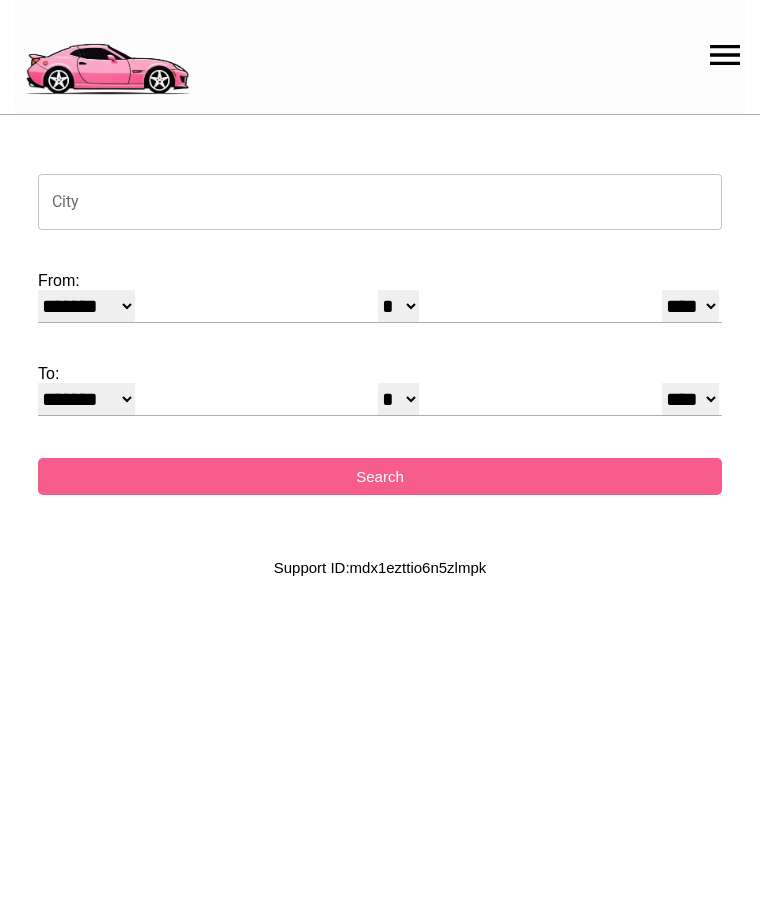 scroll, scrollTop: 0, scrollLeft: 0, axis: both 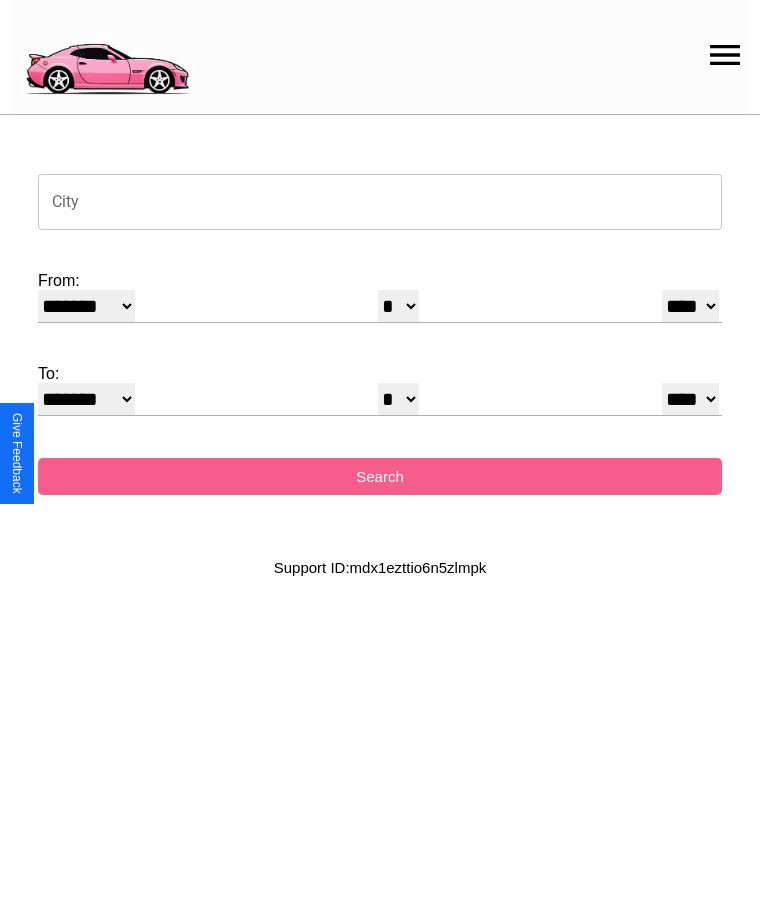 click 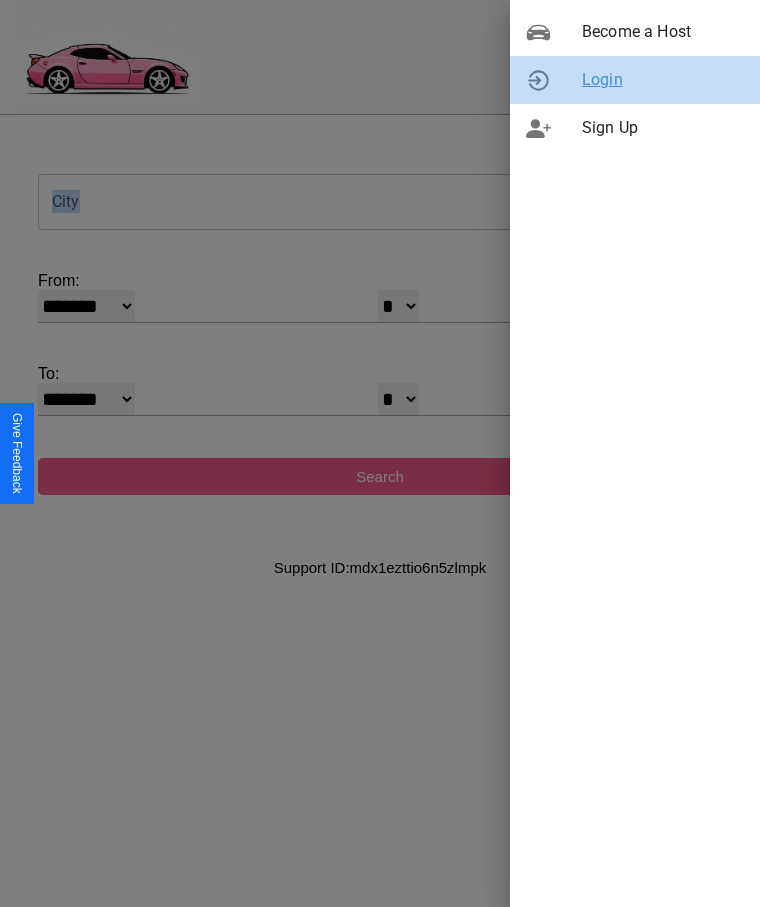 click on "Login" at bounding box center [663, 80] 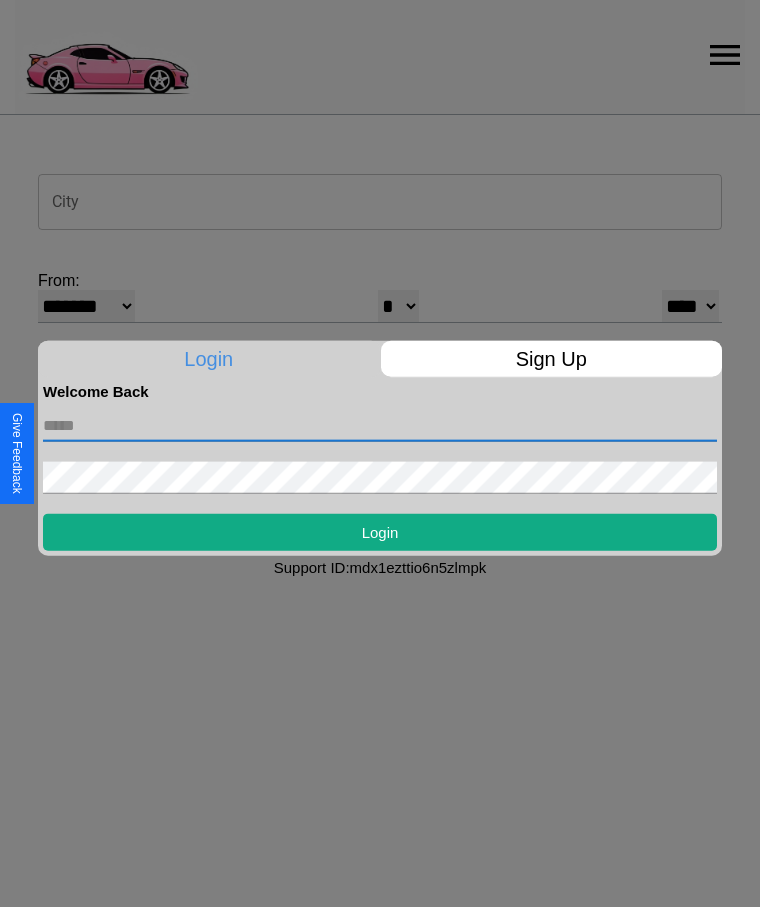 click at bounding box center (380, 425) 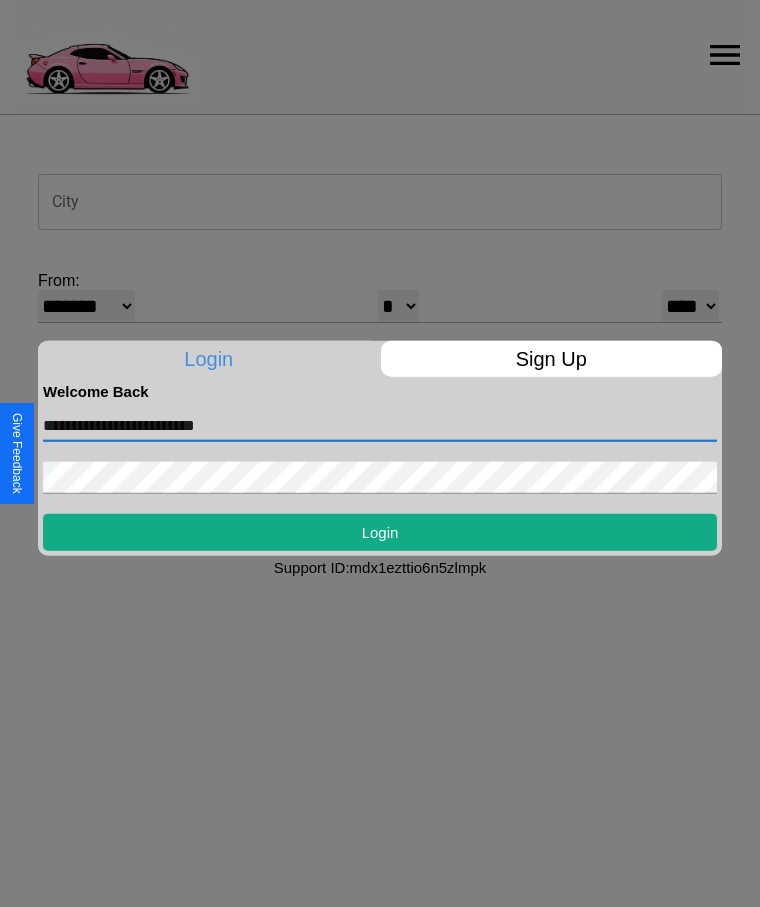 type on "**********" 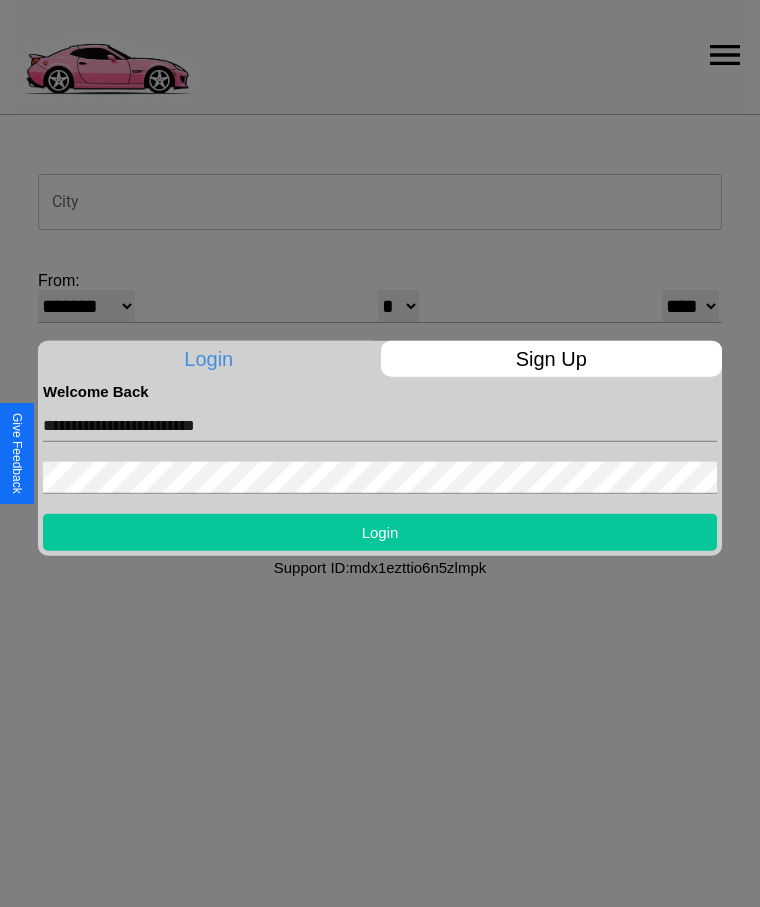 click on "Login" at bounding box center (380, 531) 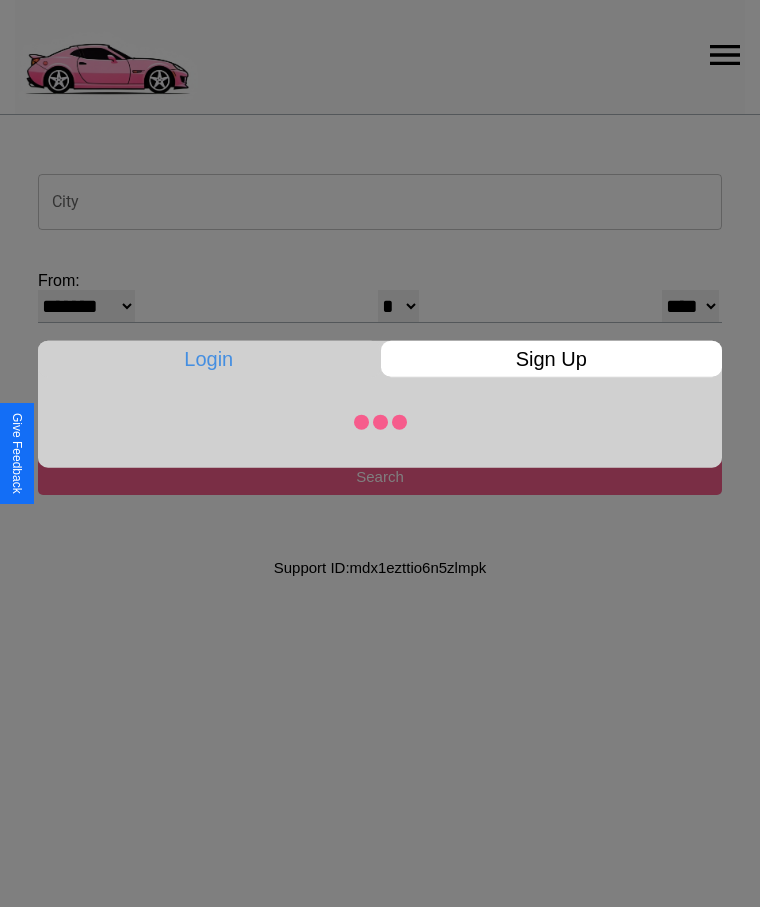 select on "*" 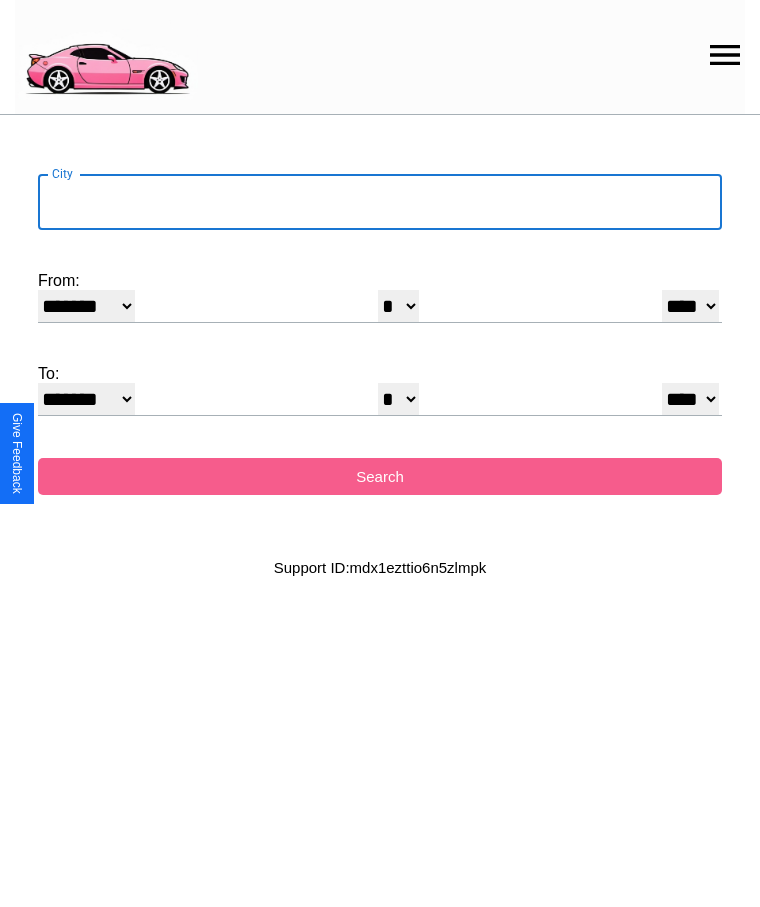 click on "City" at bounding box center (380, 202) 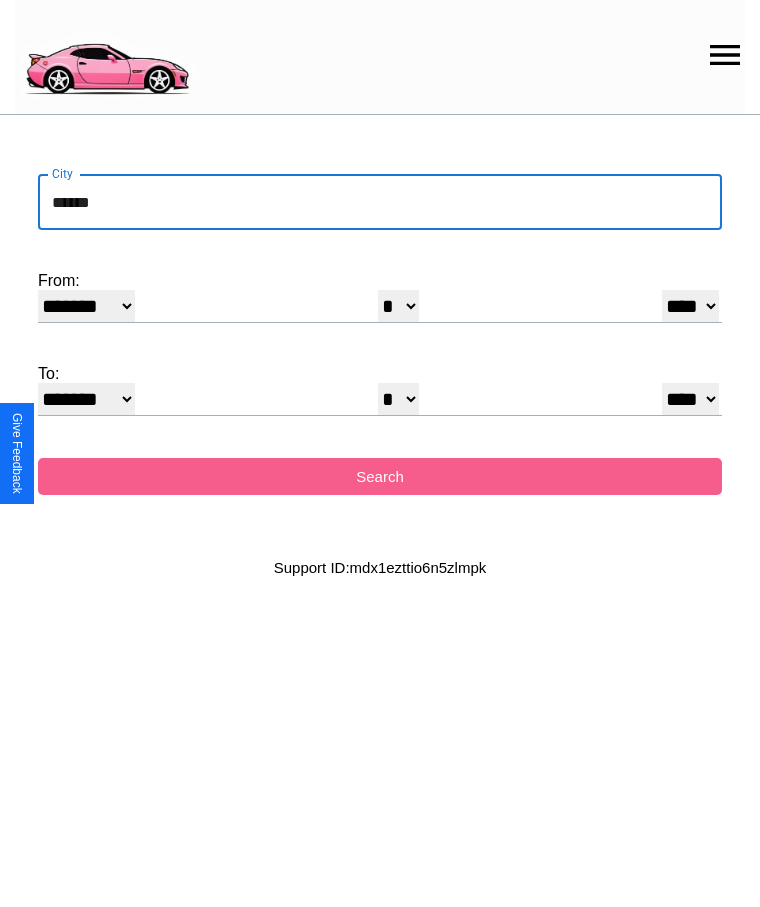 type on "******" 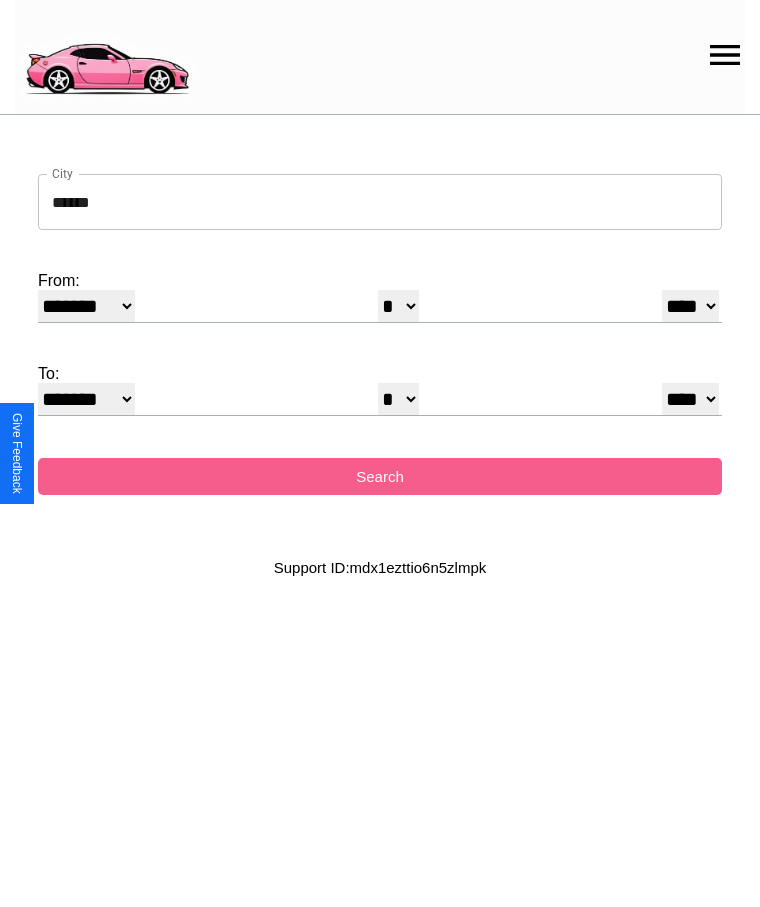 click on "******* ******** ***** ***** *** **** **** ****** ********* ******* ******** ********" at bounding box center [86, 306] 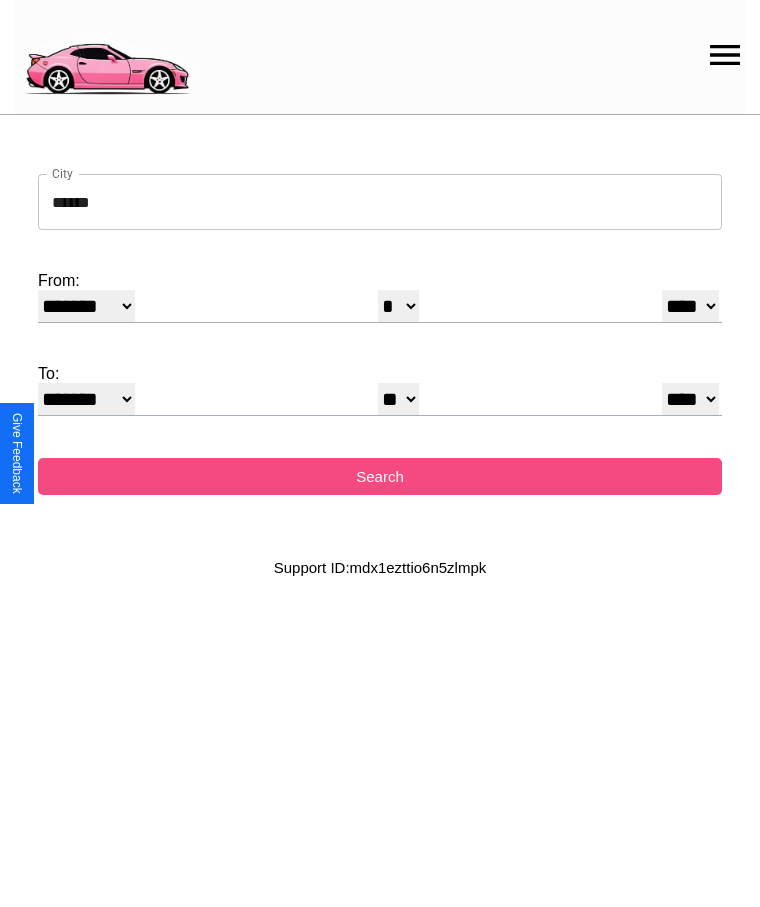 click on "Search" at bounding box center (380, 476) 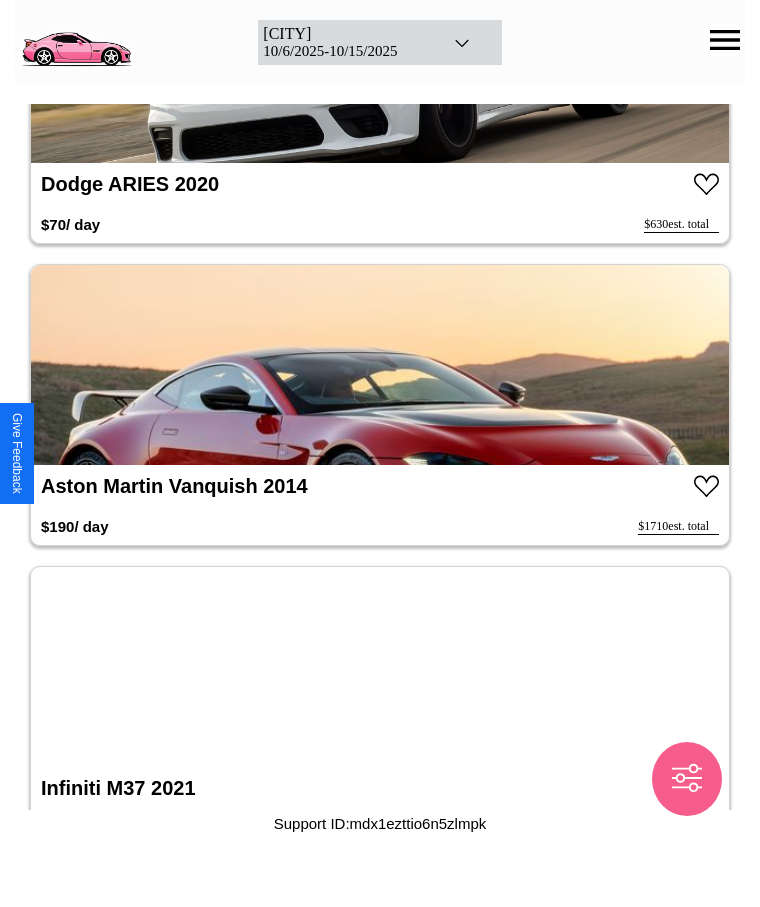 scroll, scrollTop: 2838, scrollLeft: 0, axis: vertical 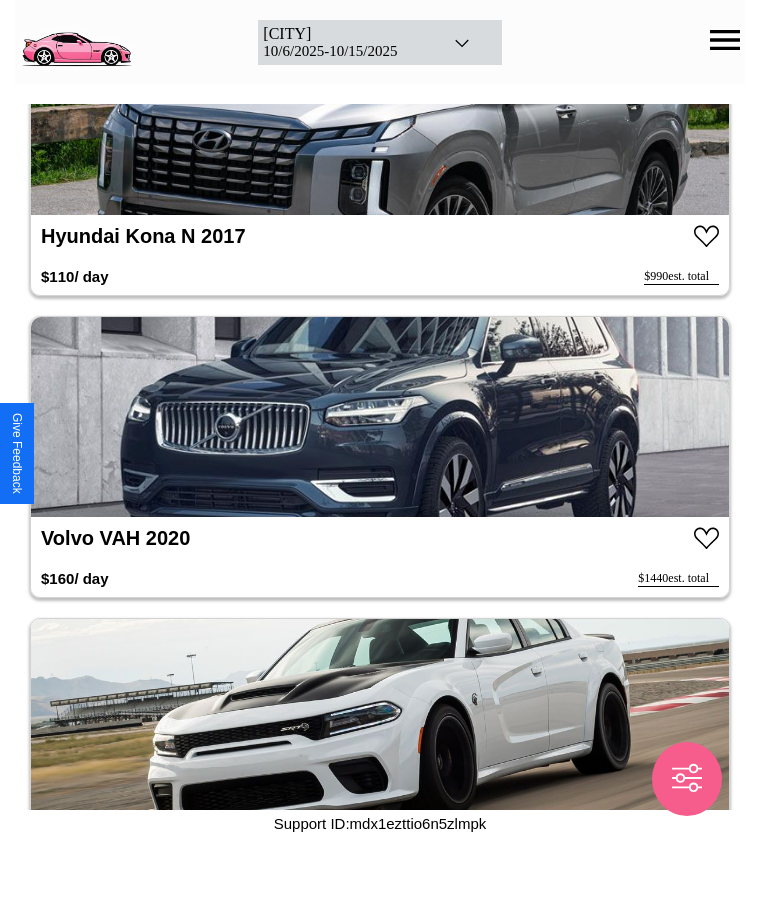 click at bounding box center [380, 417] 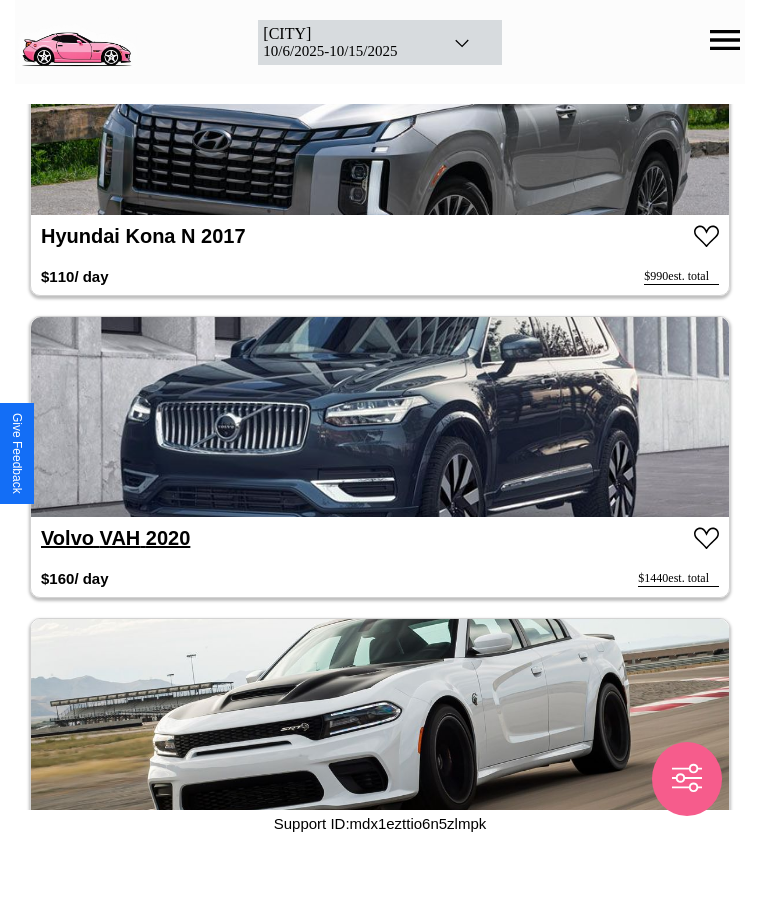click on "Volvo   VAH   2020" at bounding box center (115, 538) 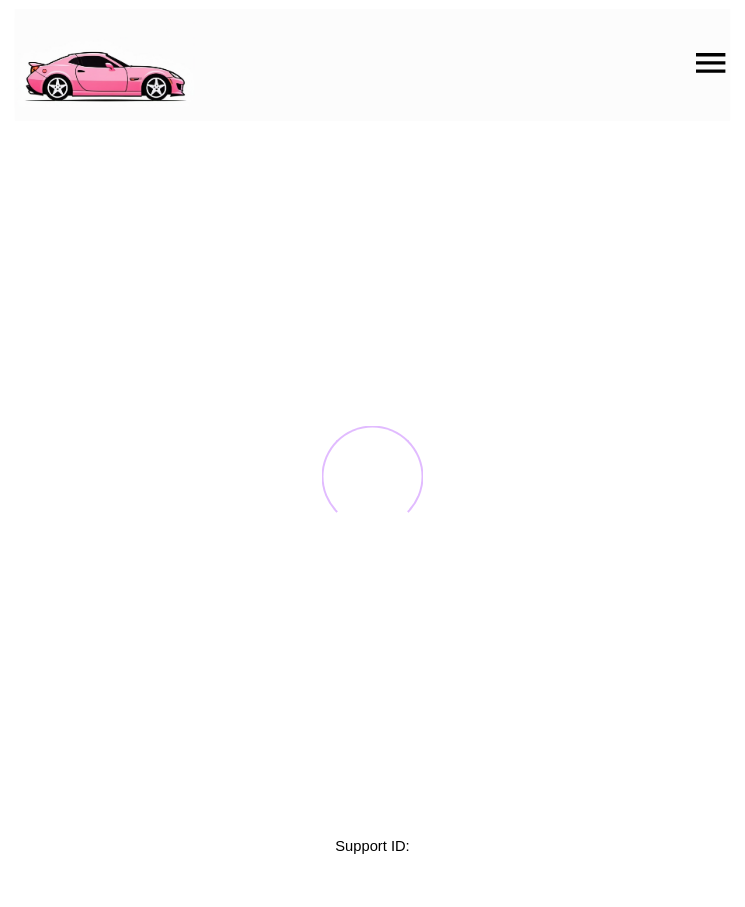 scroll, scrollTop: 0, scrollLeft: 0, axis: both 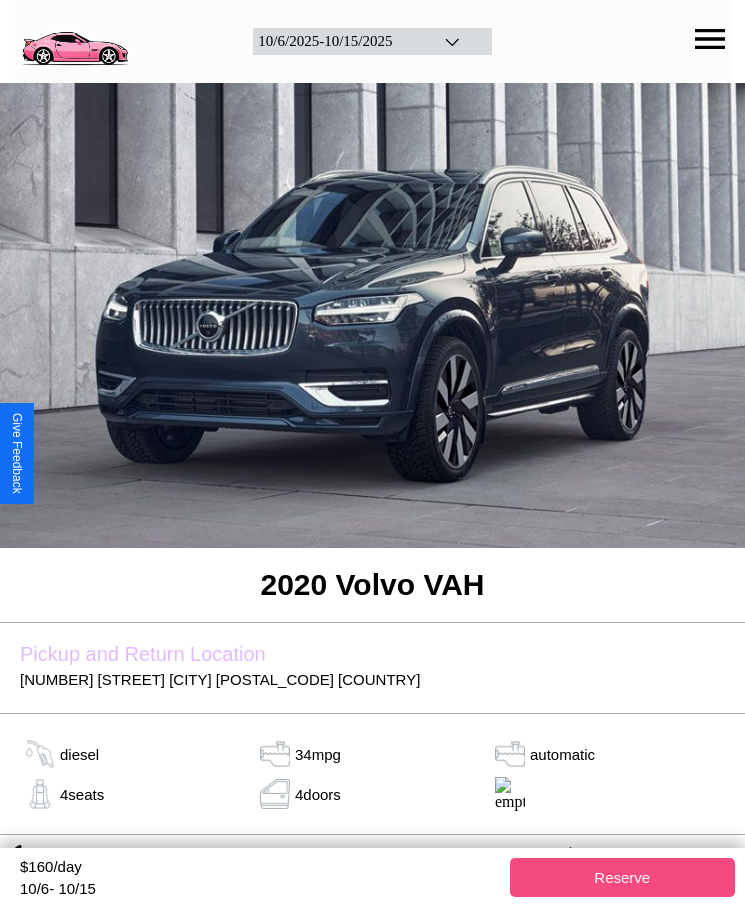 click on "Reserve" at bounding box center [623, 877] 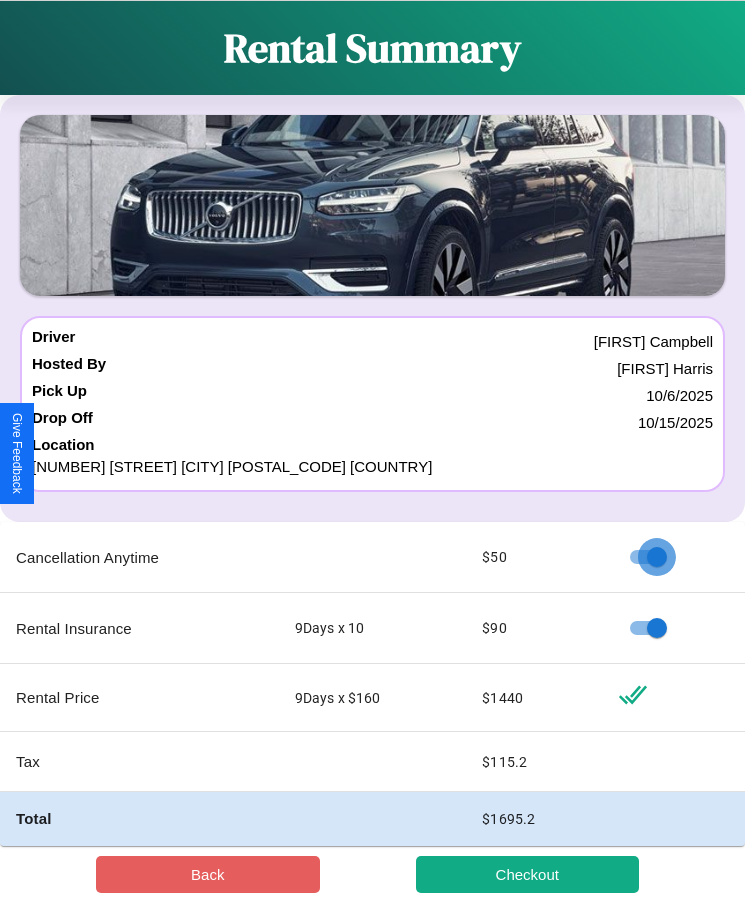 scroll, scrollTop: 23, scrollLeft: 0, axis: vertical 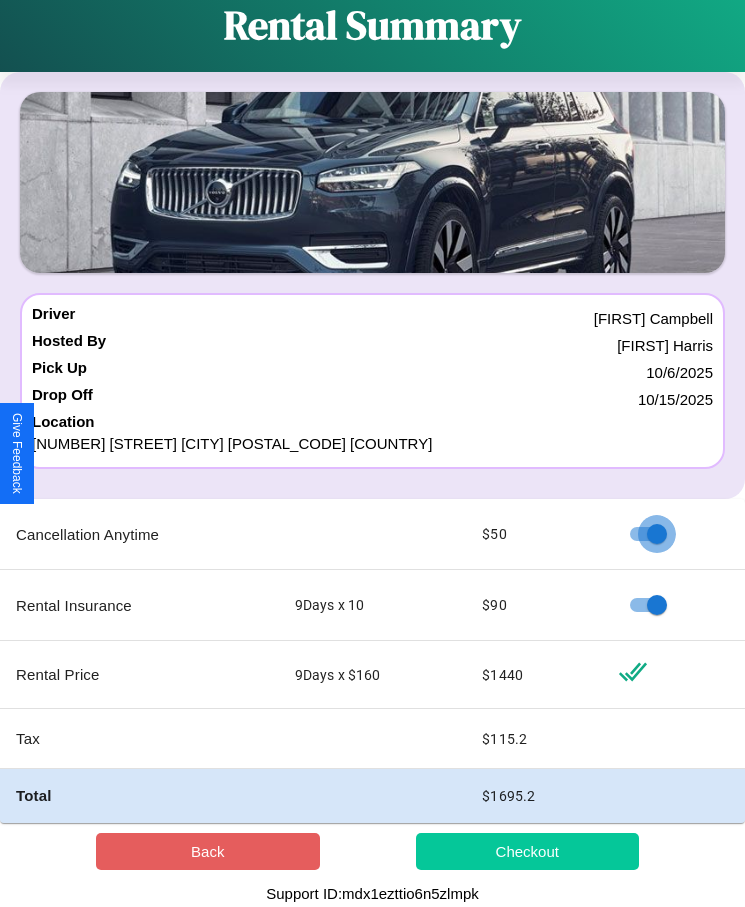 click on "Checkout" at bounding box center (528, 851) 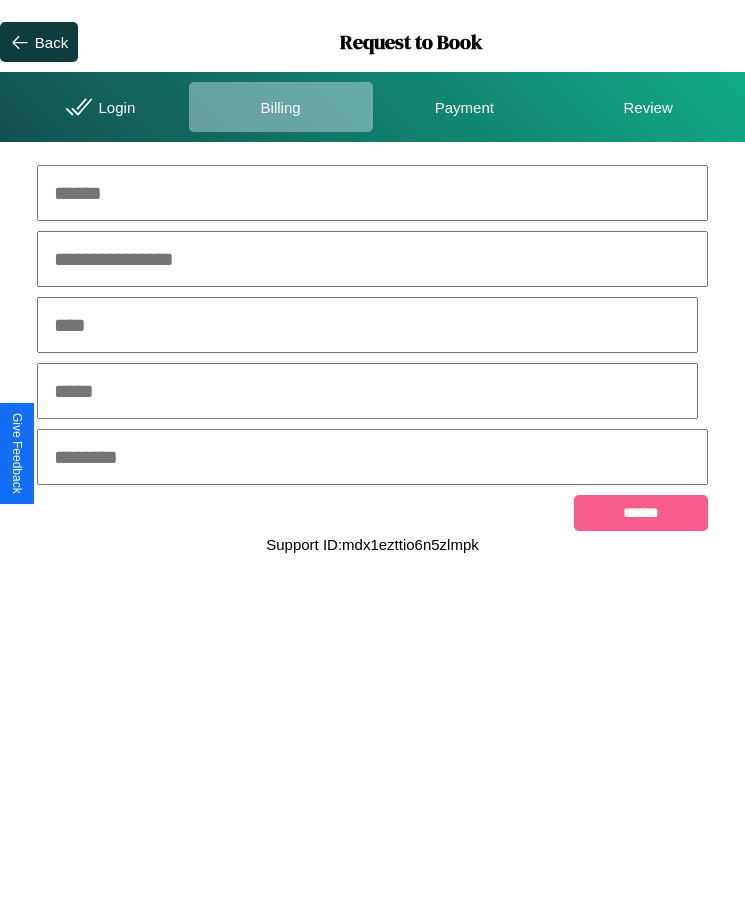 scroll, scrollTop: 0, scrollLeft: 0, axis: both 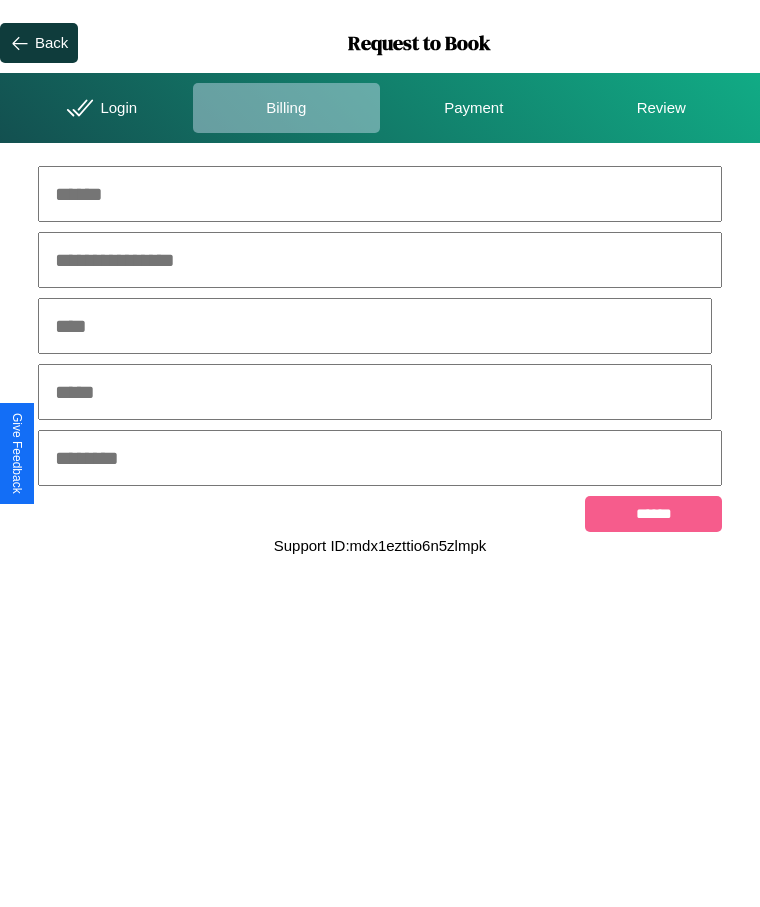 click at bounding box center [380, 194] 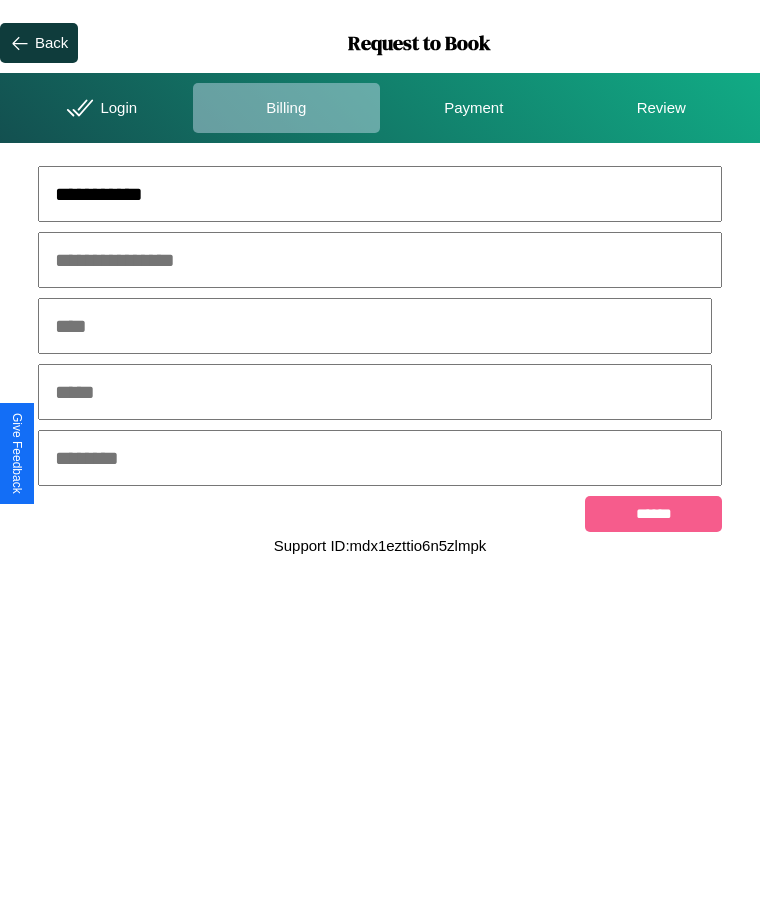 type on "**********" 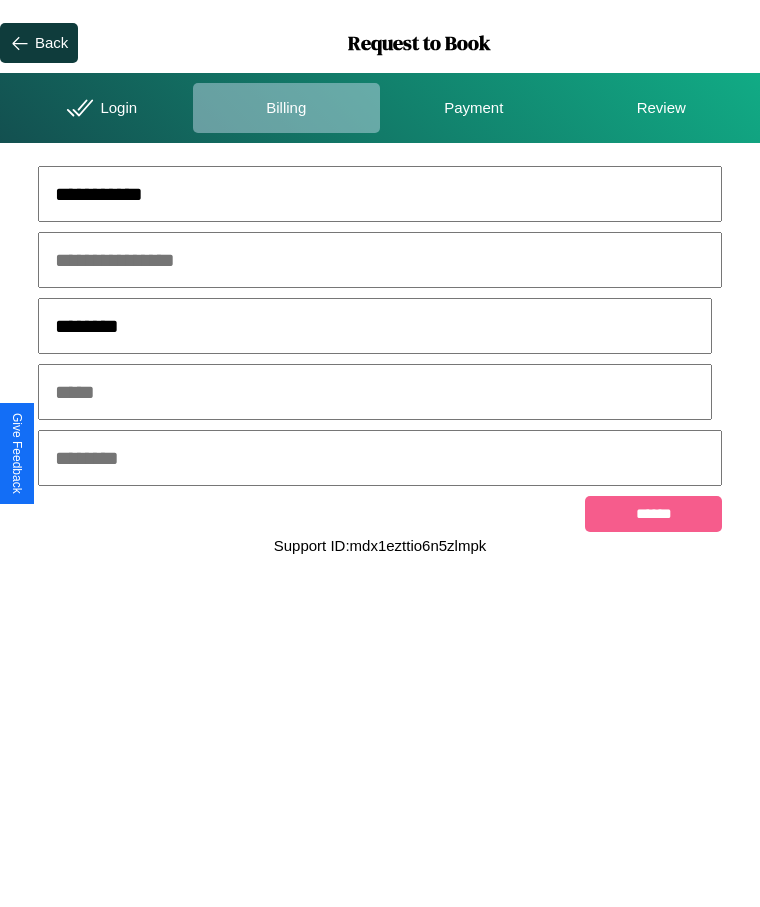 type on "********" 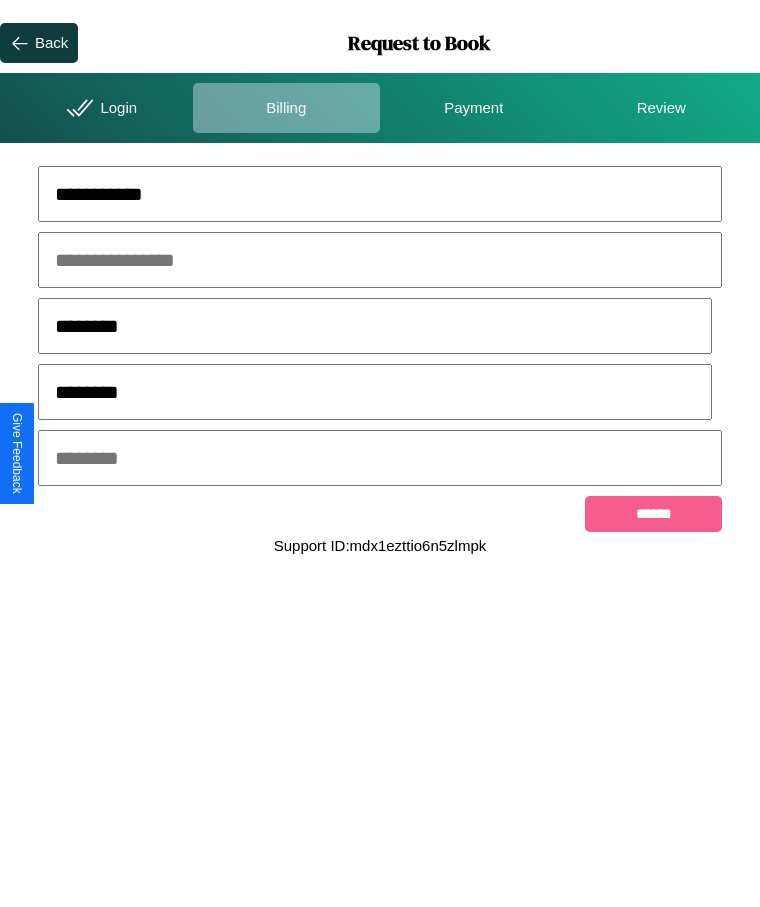 type on "********" 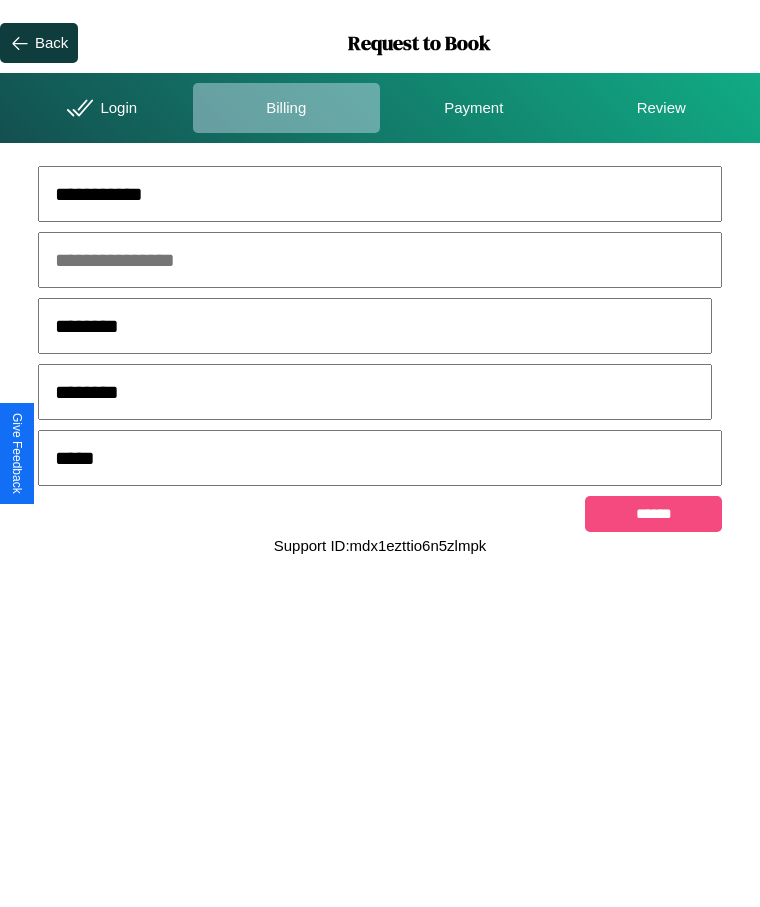 type on "*****" 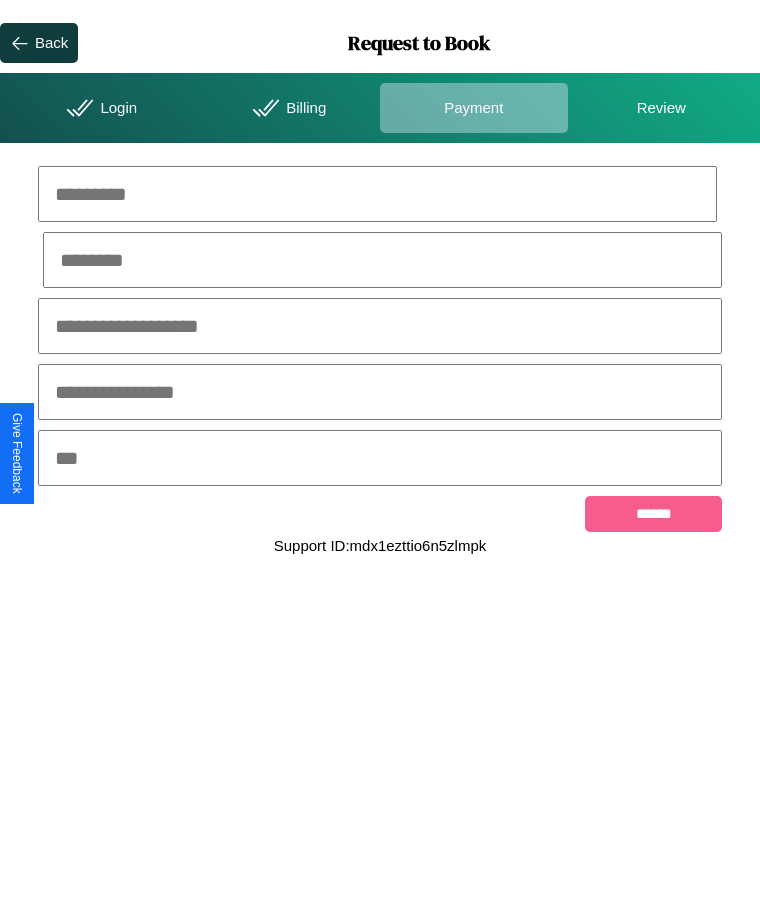 click at bounding box center [377, 194] 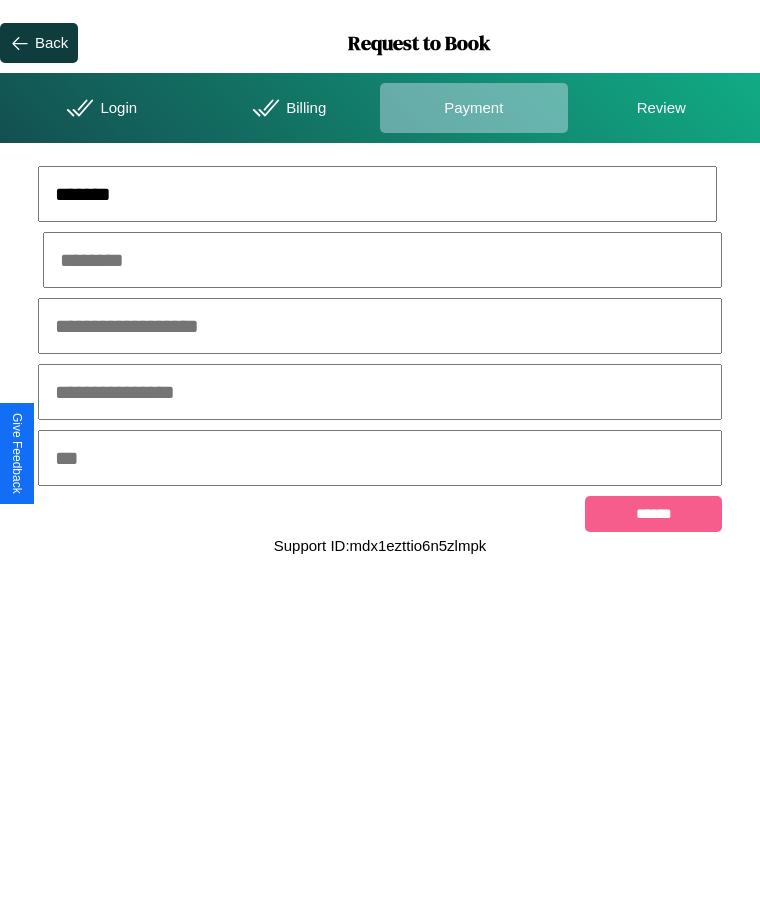 type on "*******" 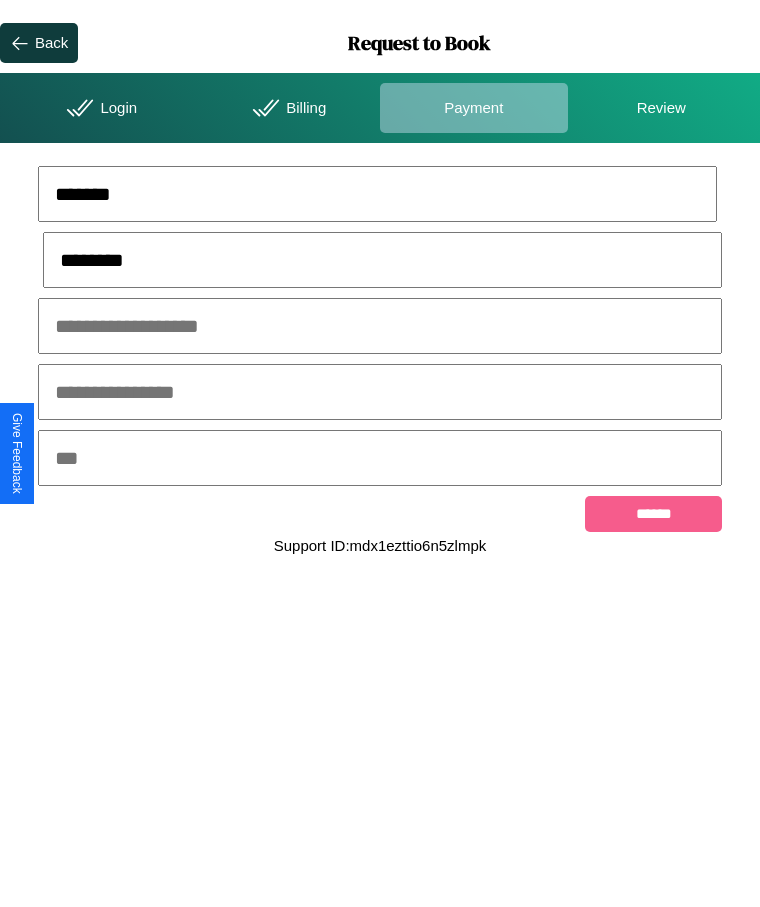 type on "********" 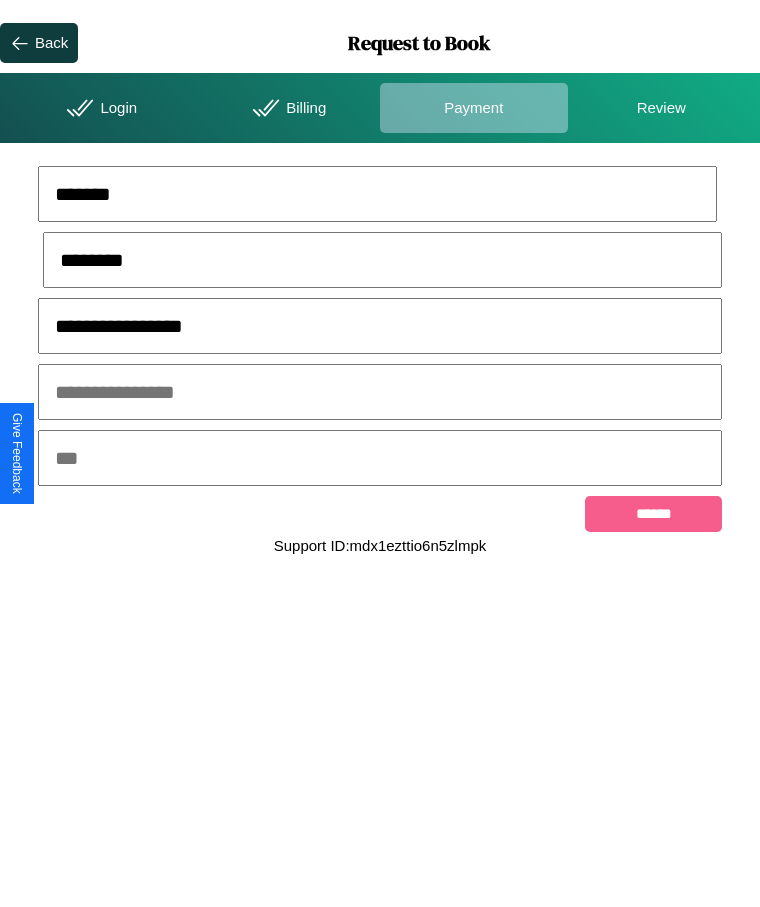 type on "**********" 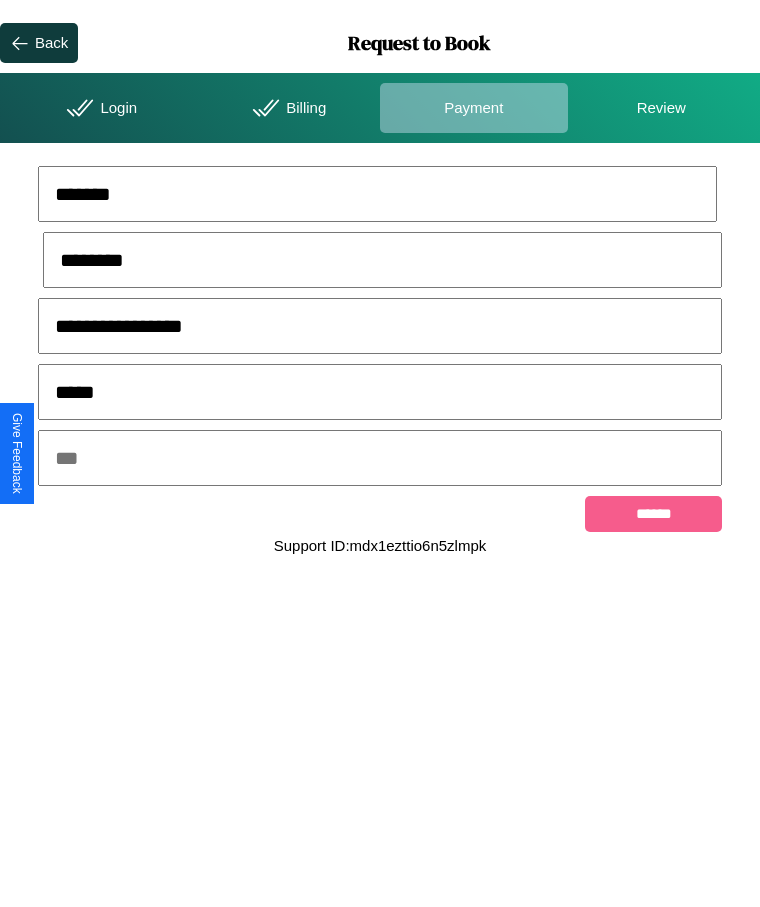 type on "*****" 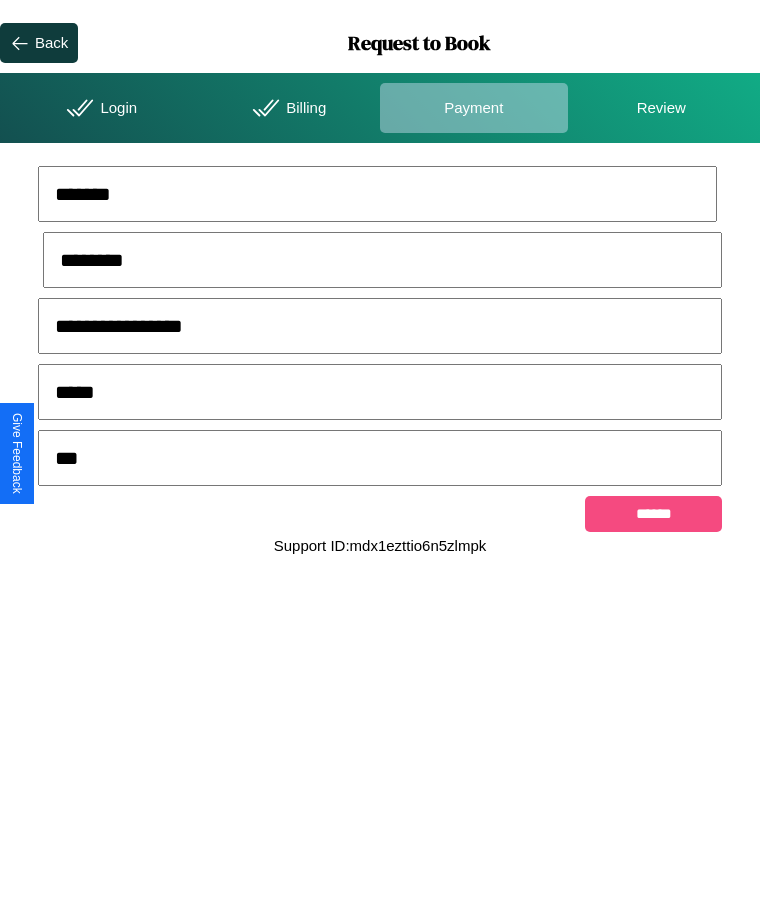 type on "***" 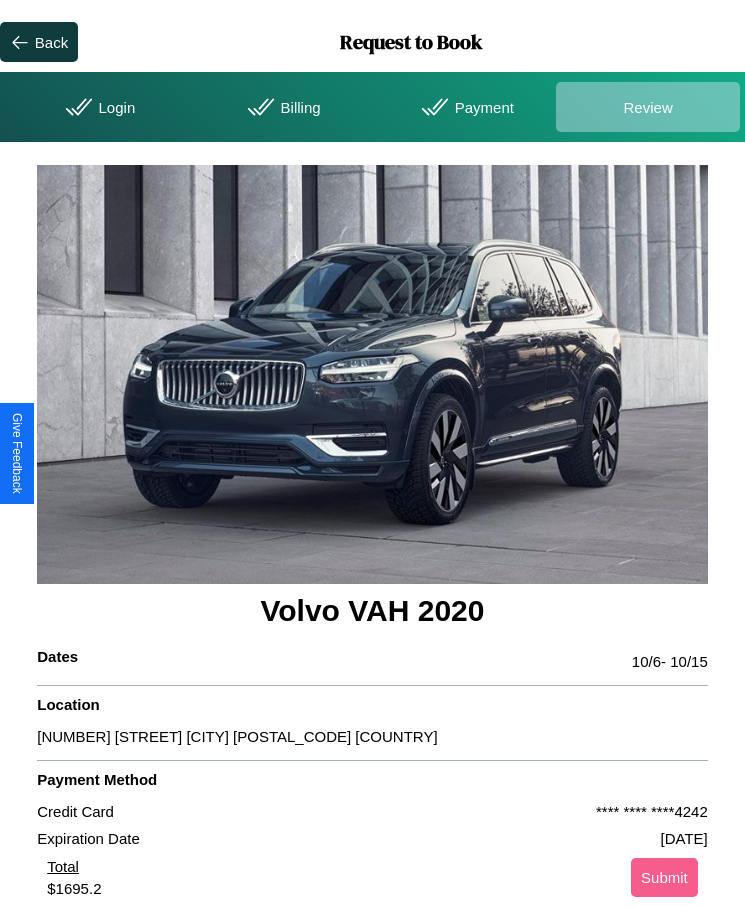 scroll, scrollTop: 2, scrollLeft: 0, axis: vertical 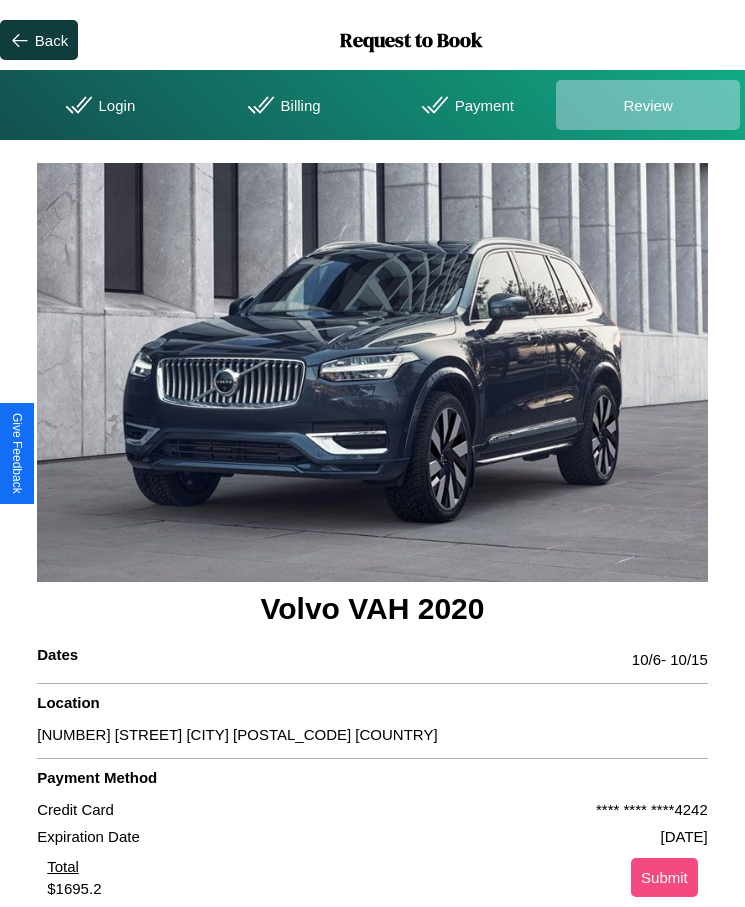 click on "Submit" at bounding box center [664, 877] 